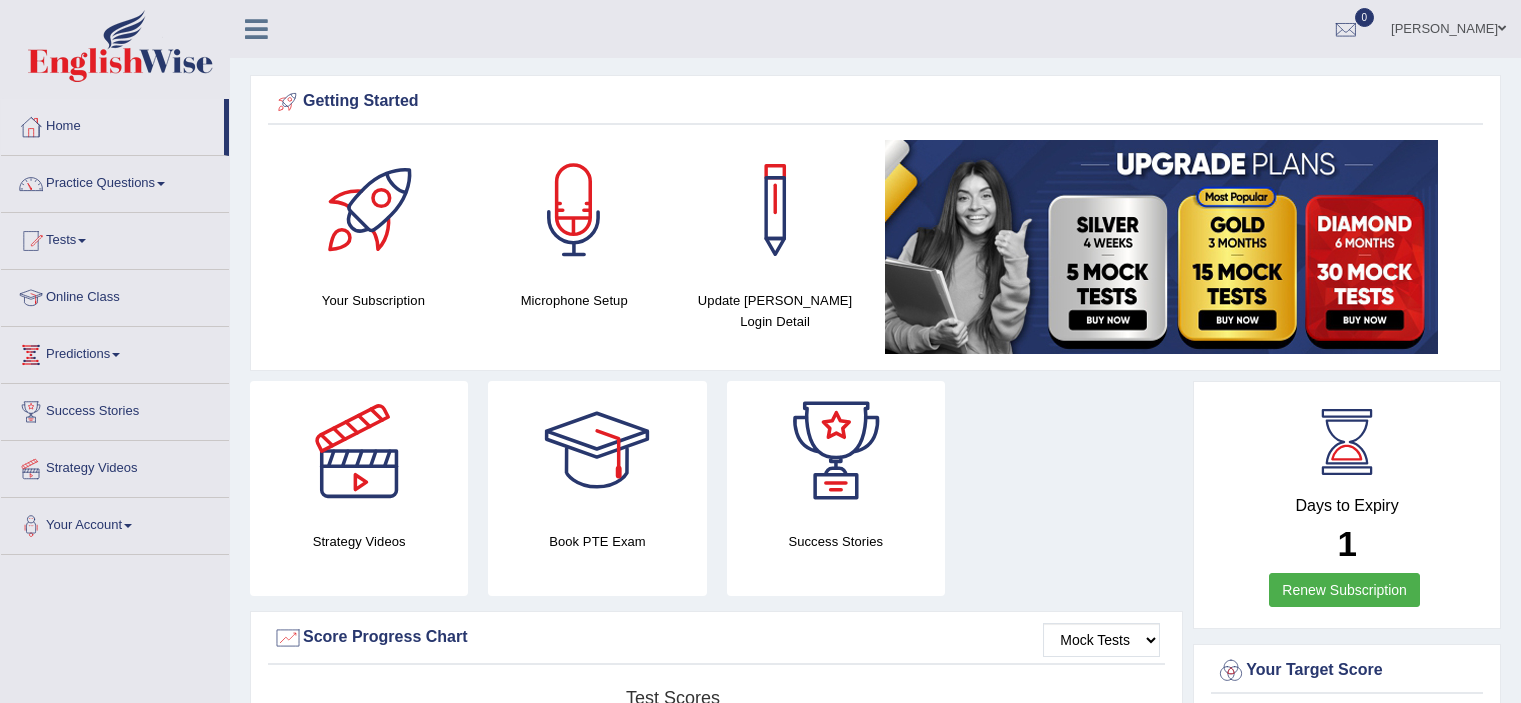scroll, scrollTop: 0, scrollLeft: 0, axis: both 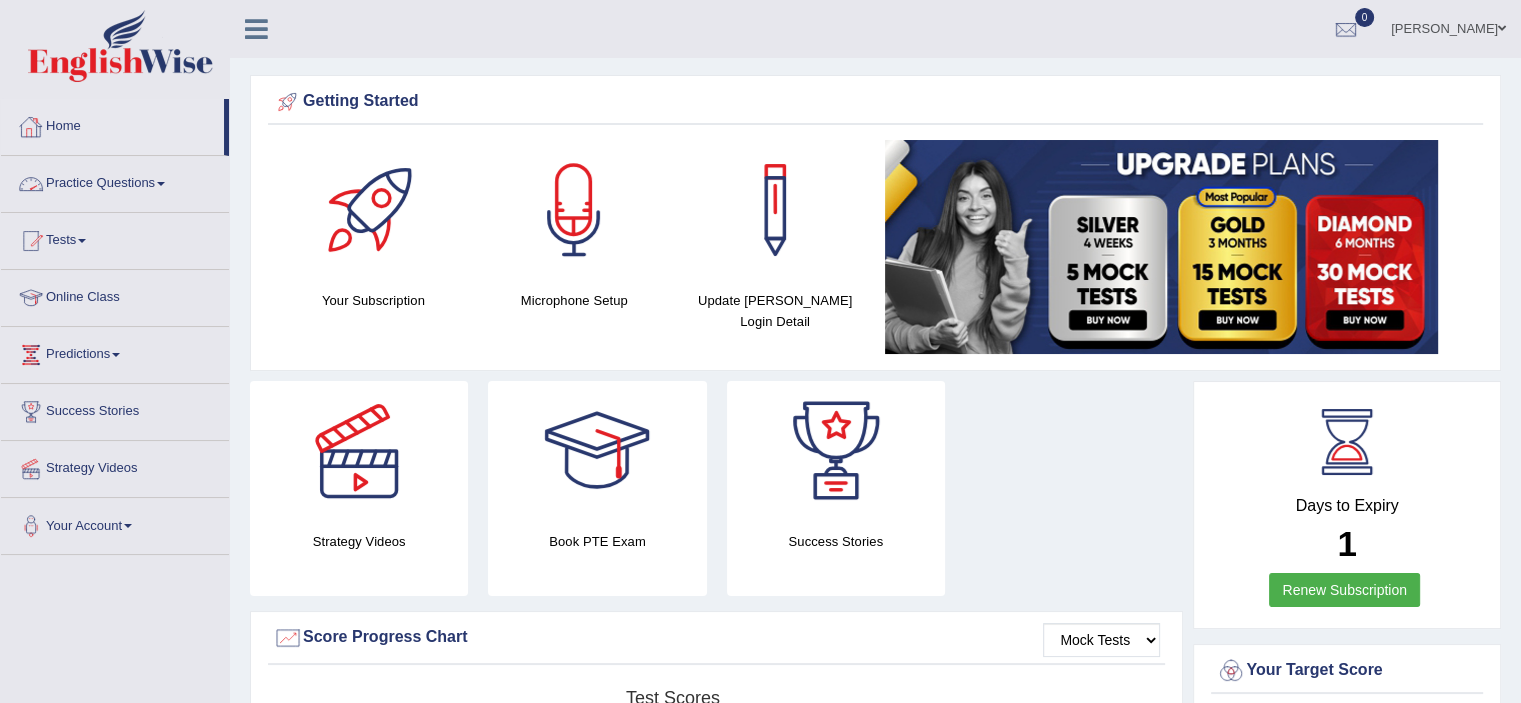 click on "Practice Questions" at bounding box center (115, 181) 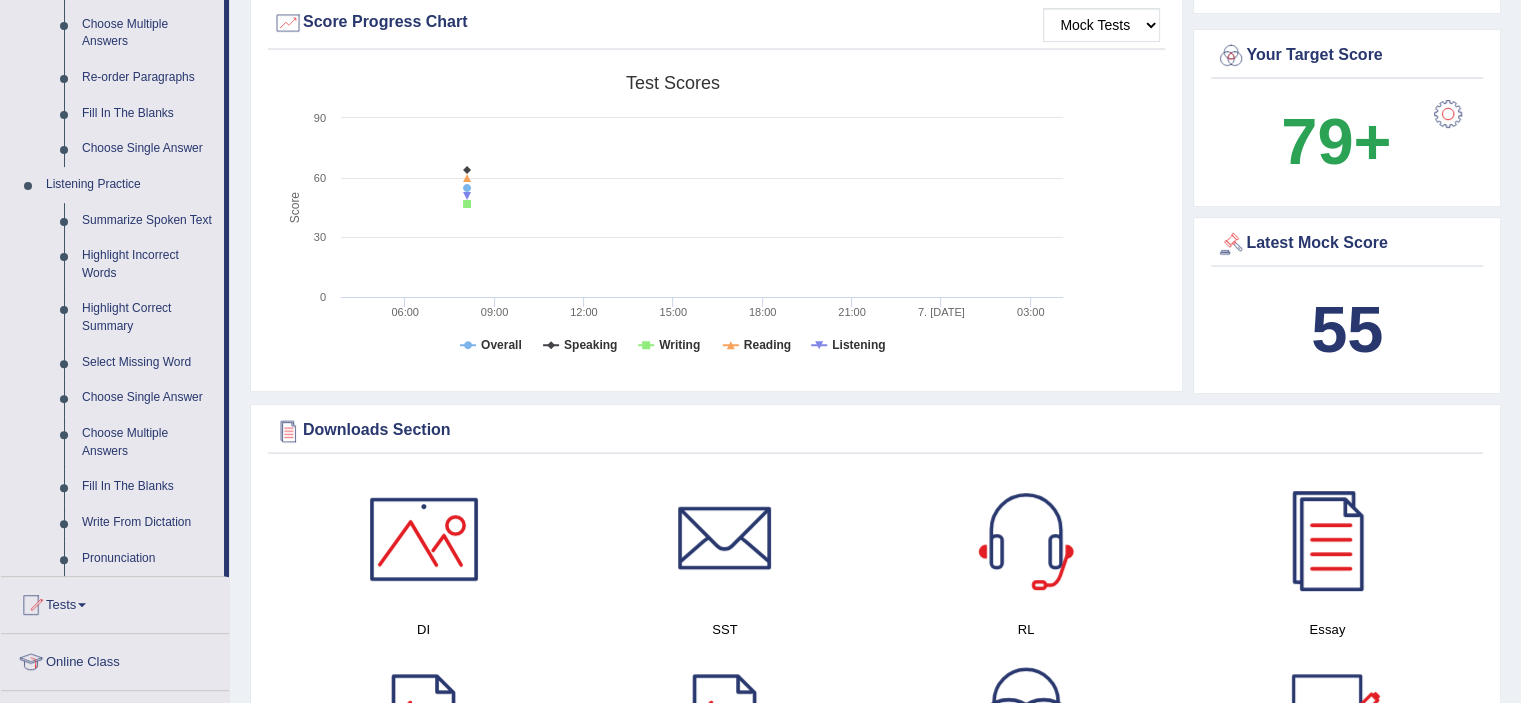 scroll, scrollTop: 1230, scrollLeft: 0, axis: vertical 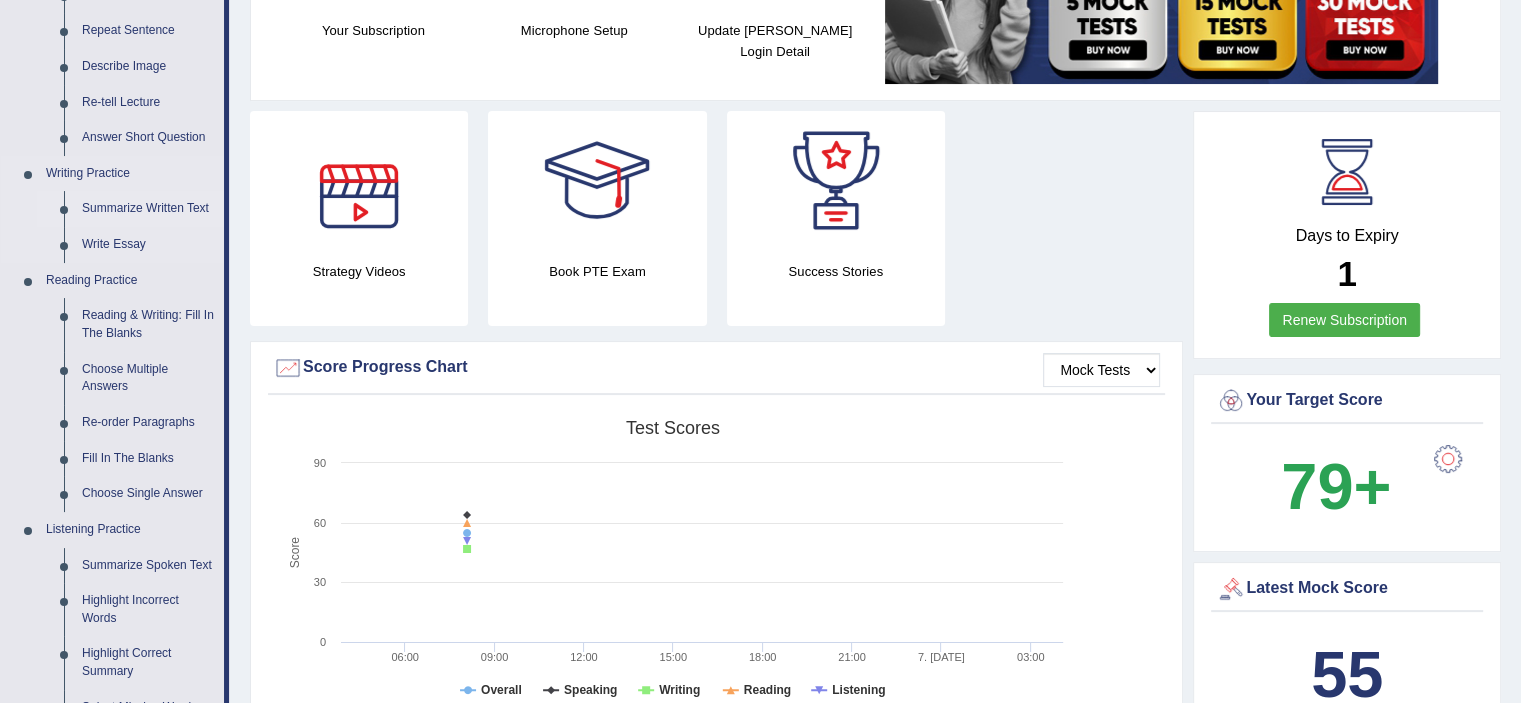 click on "Summarize Written Text" at bounding box center [148, 209] 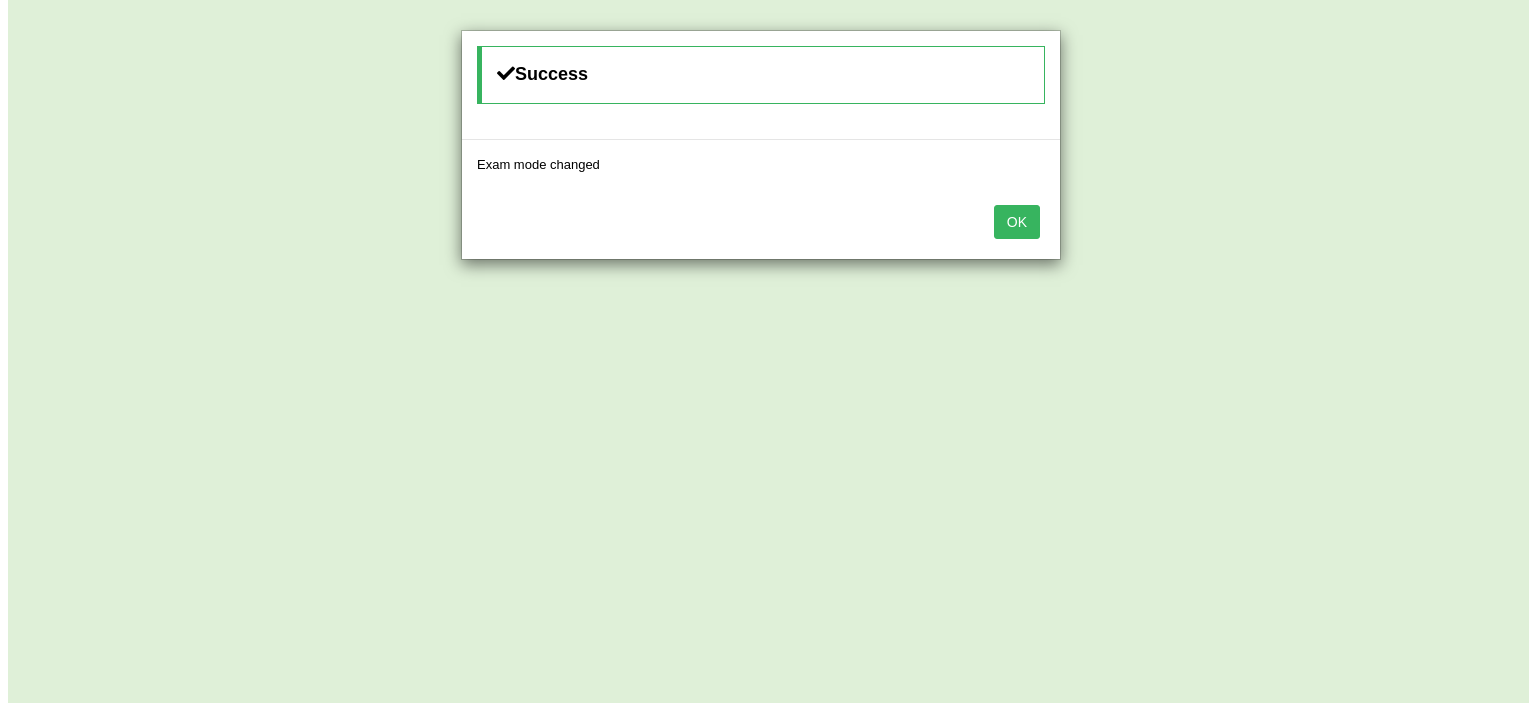scroll, scrollTop: 0, scrollLeft: 0, axis: both 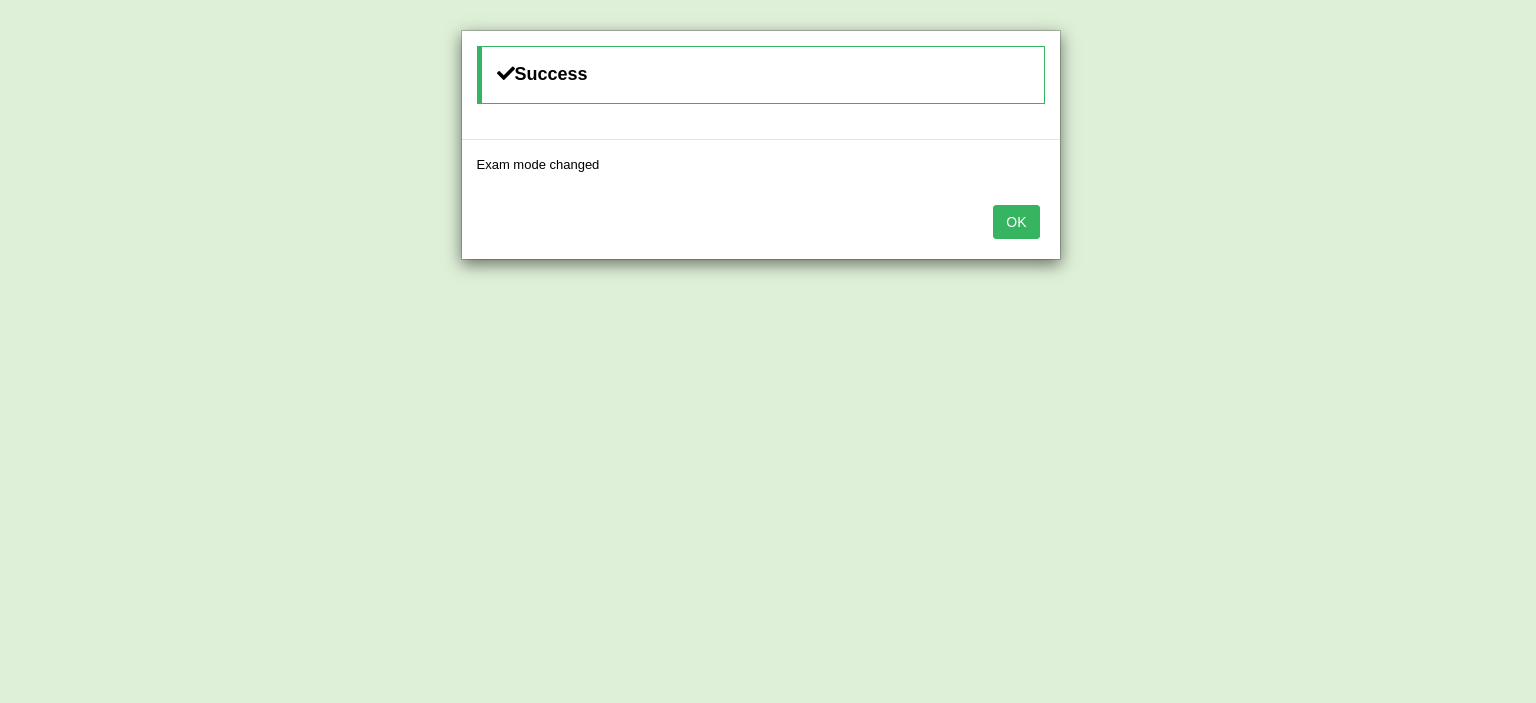click on "OK" at bounding box center [761, 224] 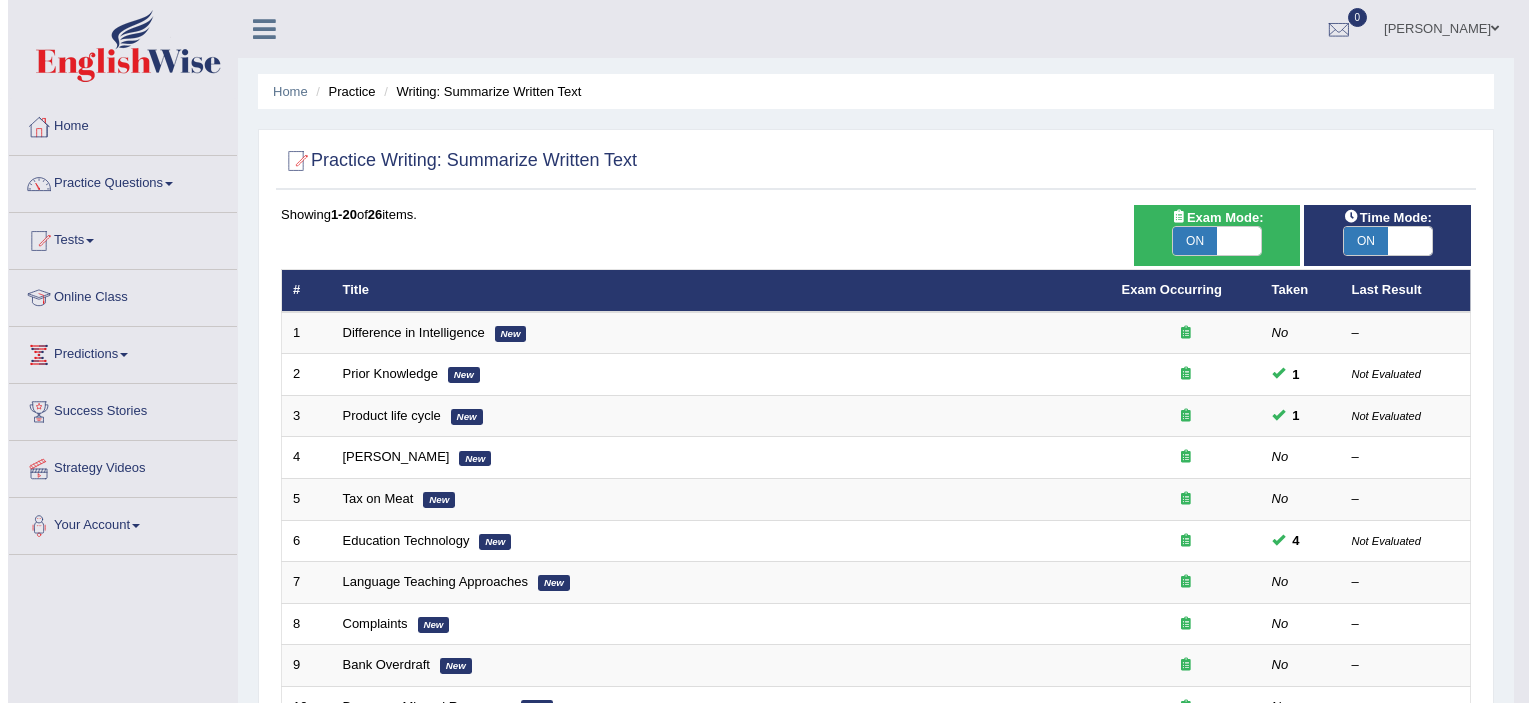 scroll, scrollTop: 0, scrollLeft: 0, axis: both 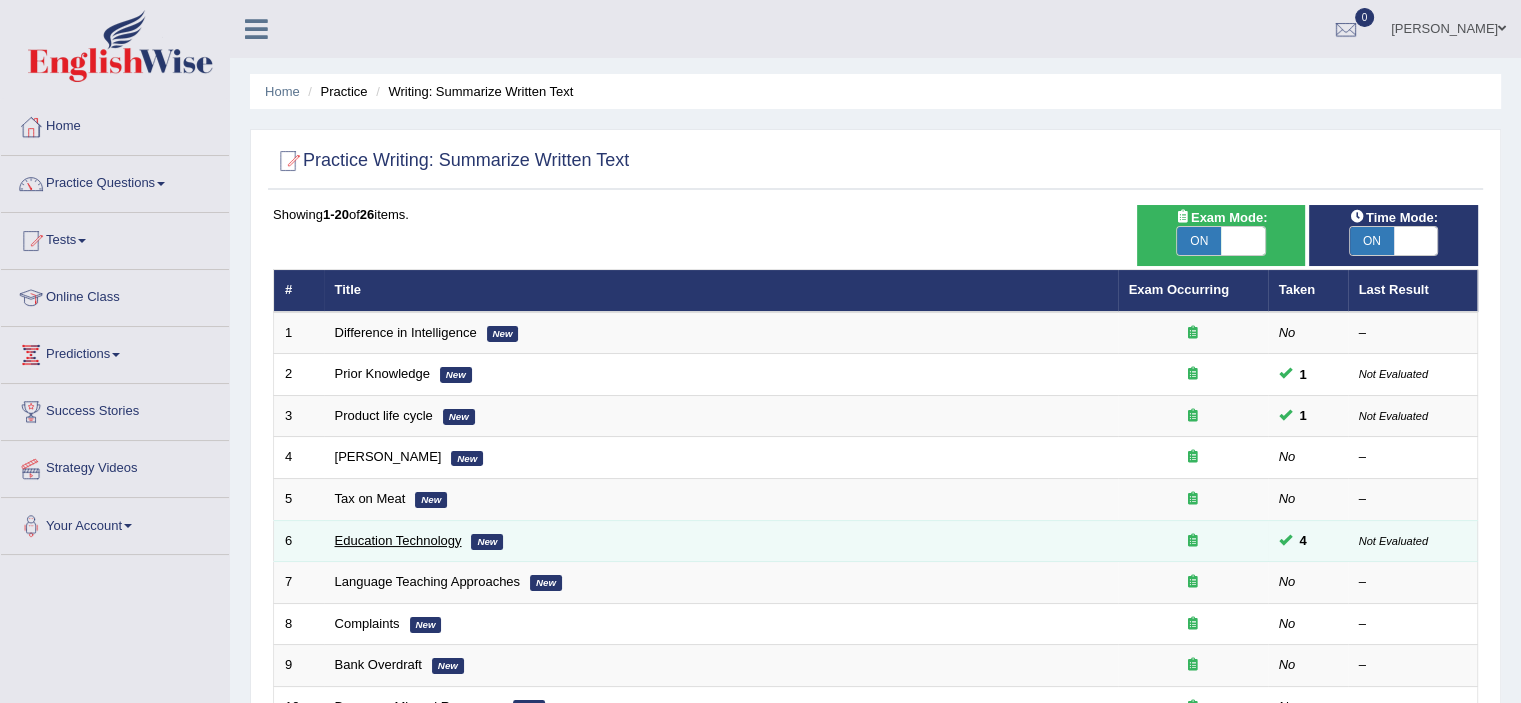 click on "Education Technology" at bounding box center (398, 540) 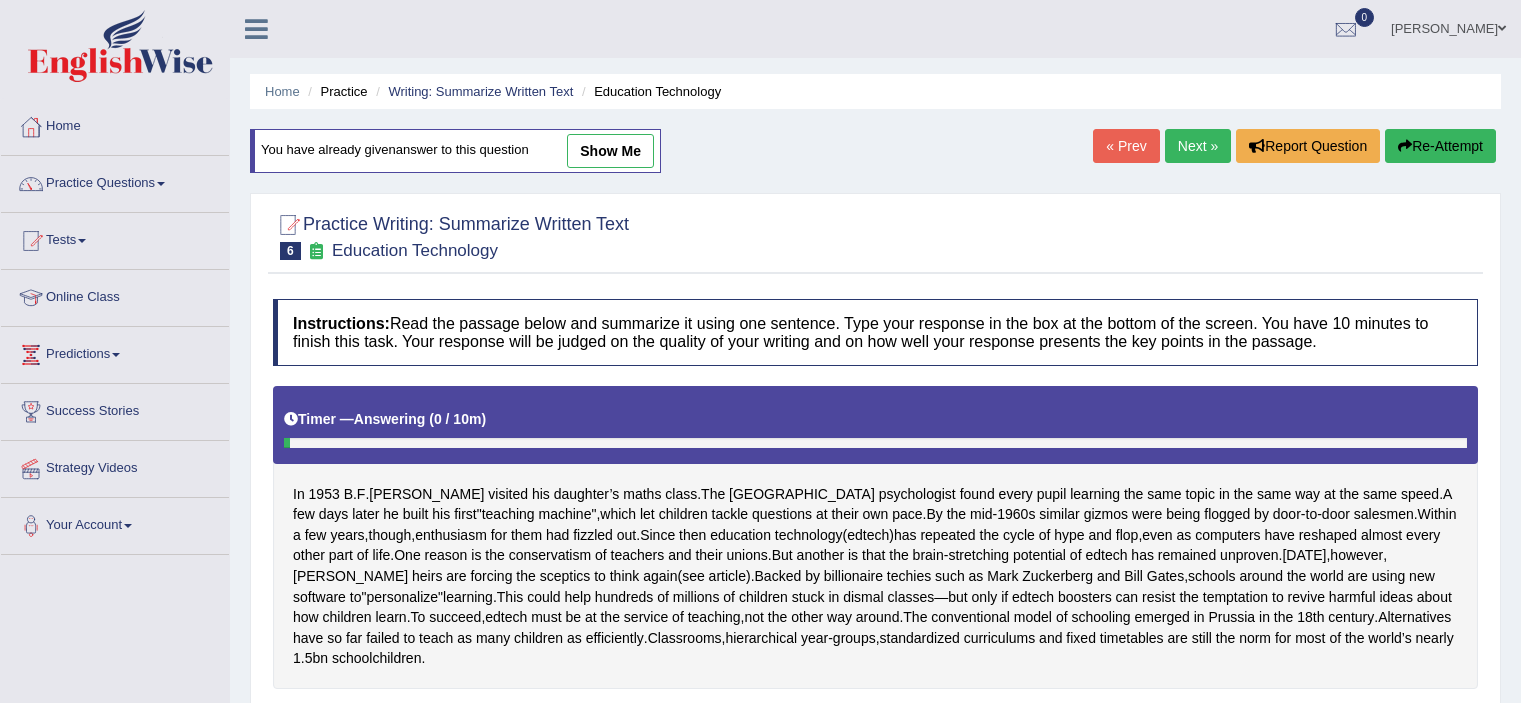 scroll, scrollTop: 0, scrollLeft: 0, axis: both 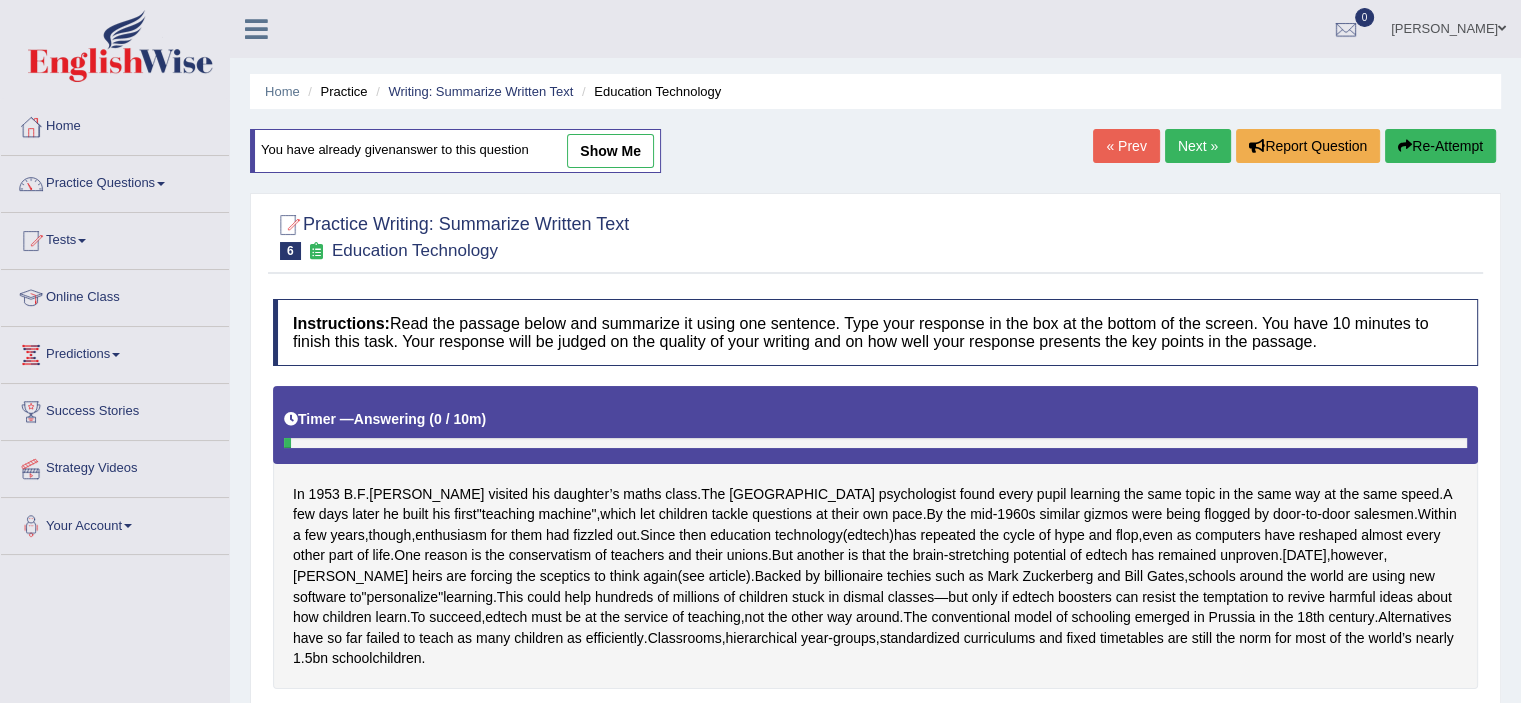 click on "Next »" at bounding box center (1198, 146) 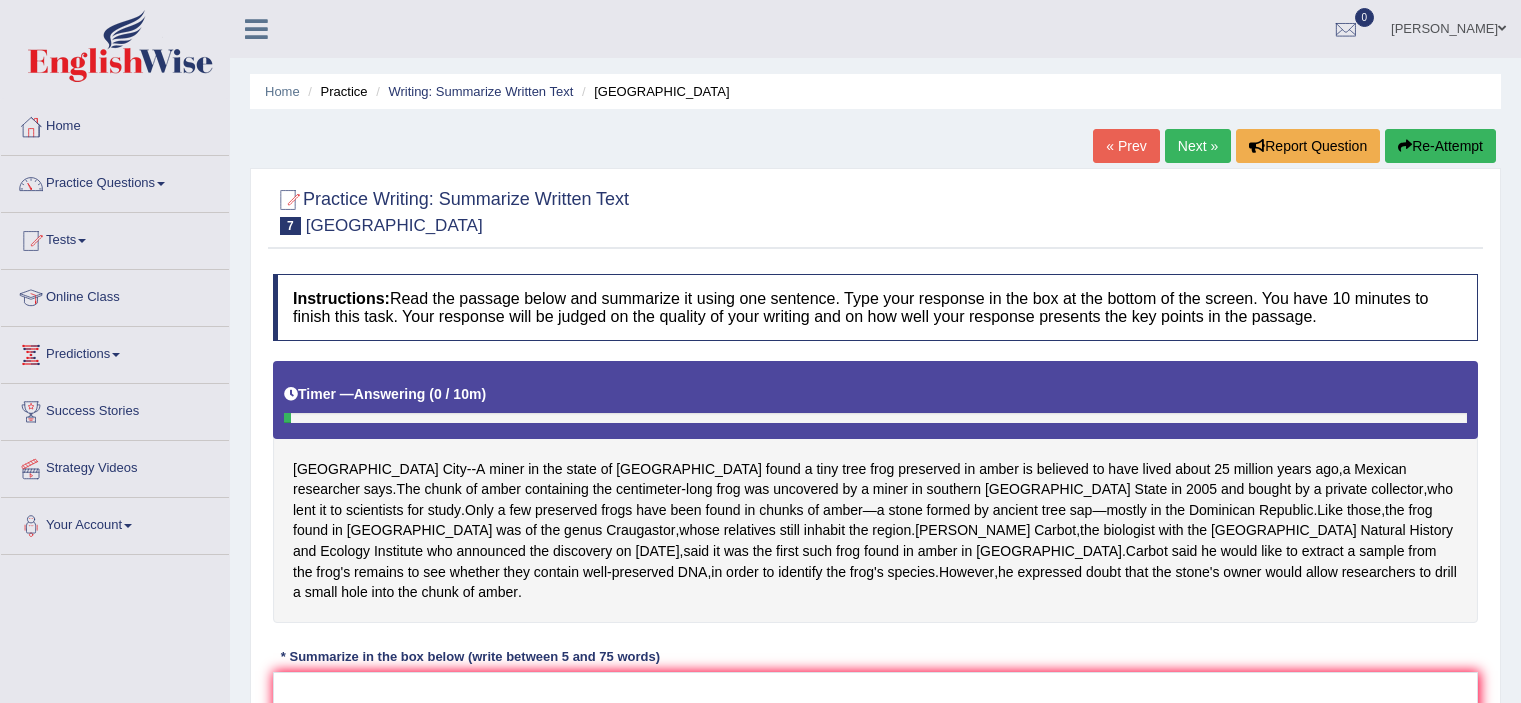 scroll, scrollTop: 0, scrollLeft: 0, axis: both 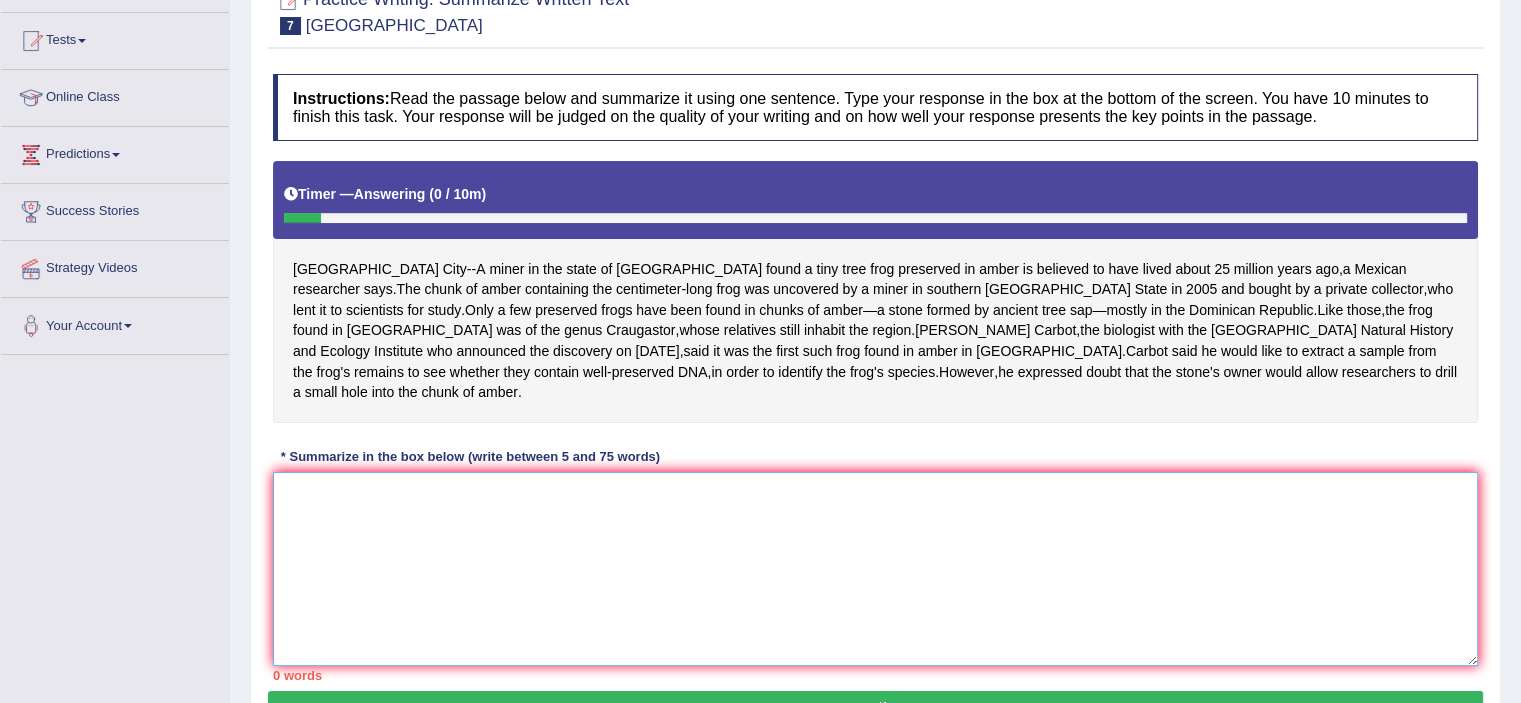 click at bounding box center (875, 569) 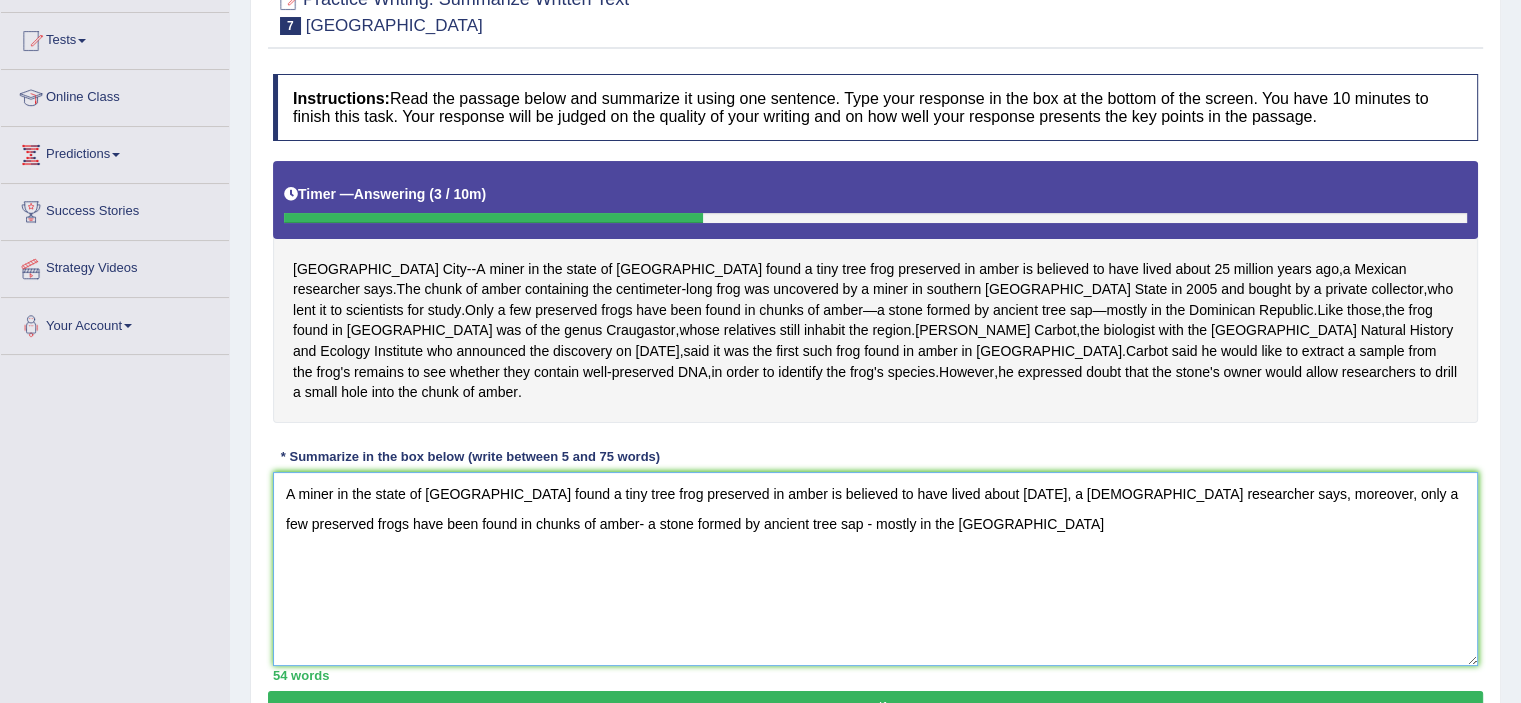 click on "A miner in the state of Chiapas found a tiny tree frog preserved in amber is believed to have lived about twenty five million years ago, a Mexican researcher says, moreover, only a few preserved frogs have been found in chunks of amber- a stone formed by ancient tree sap - mostly in the Dominican Republic" at bounding box center (875, 569) 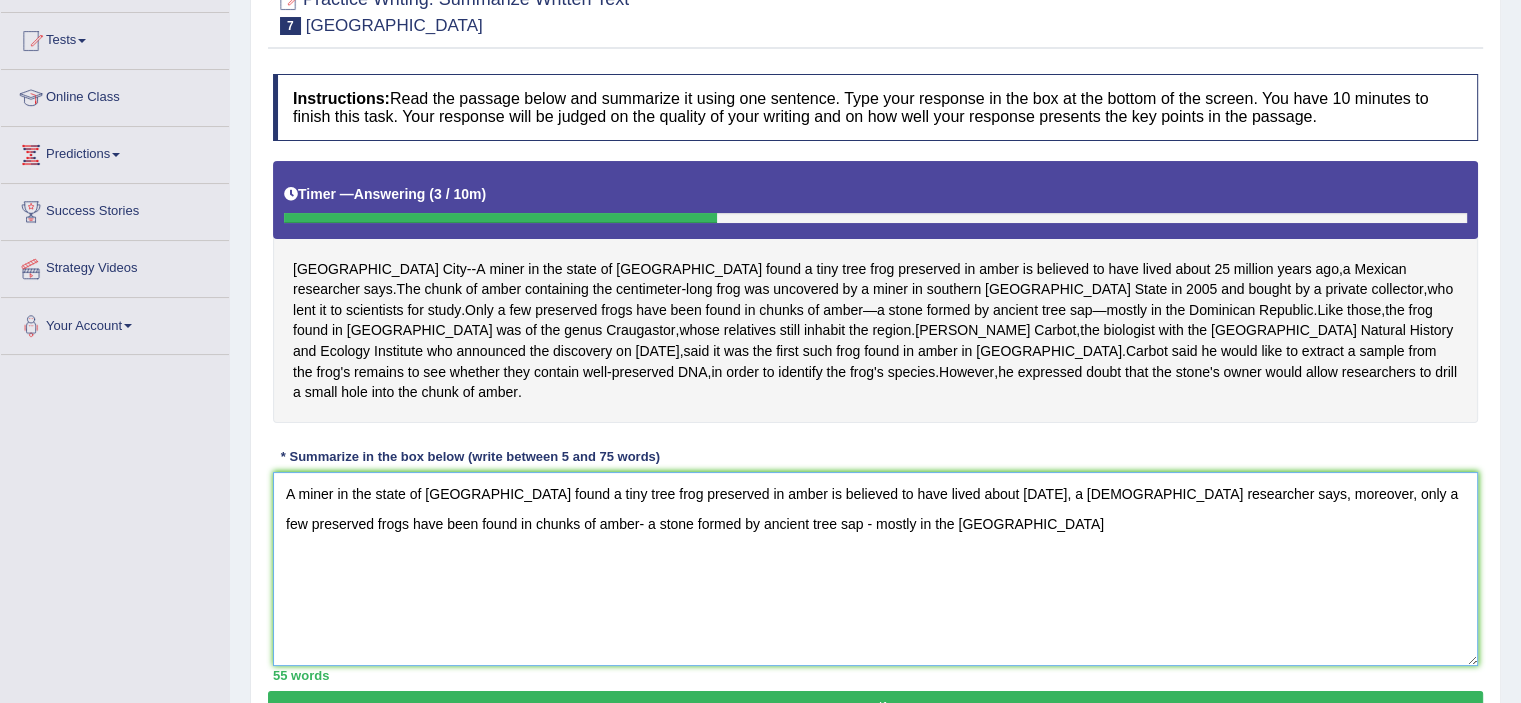 click on "A miner in the state of Chiapas found a tiny tree frog preserved in amber is believed to have lived about twenty five million years ago, a Mexican researcher says, moreover, only a few preserved frogs have been found in chunks of amber- a stone formed by ancient tree sap - mostly in the Dominican Republic" at bounding box center [875, 569] 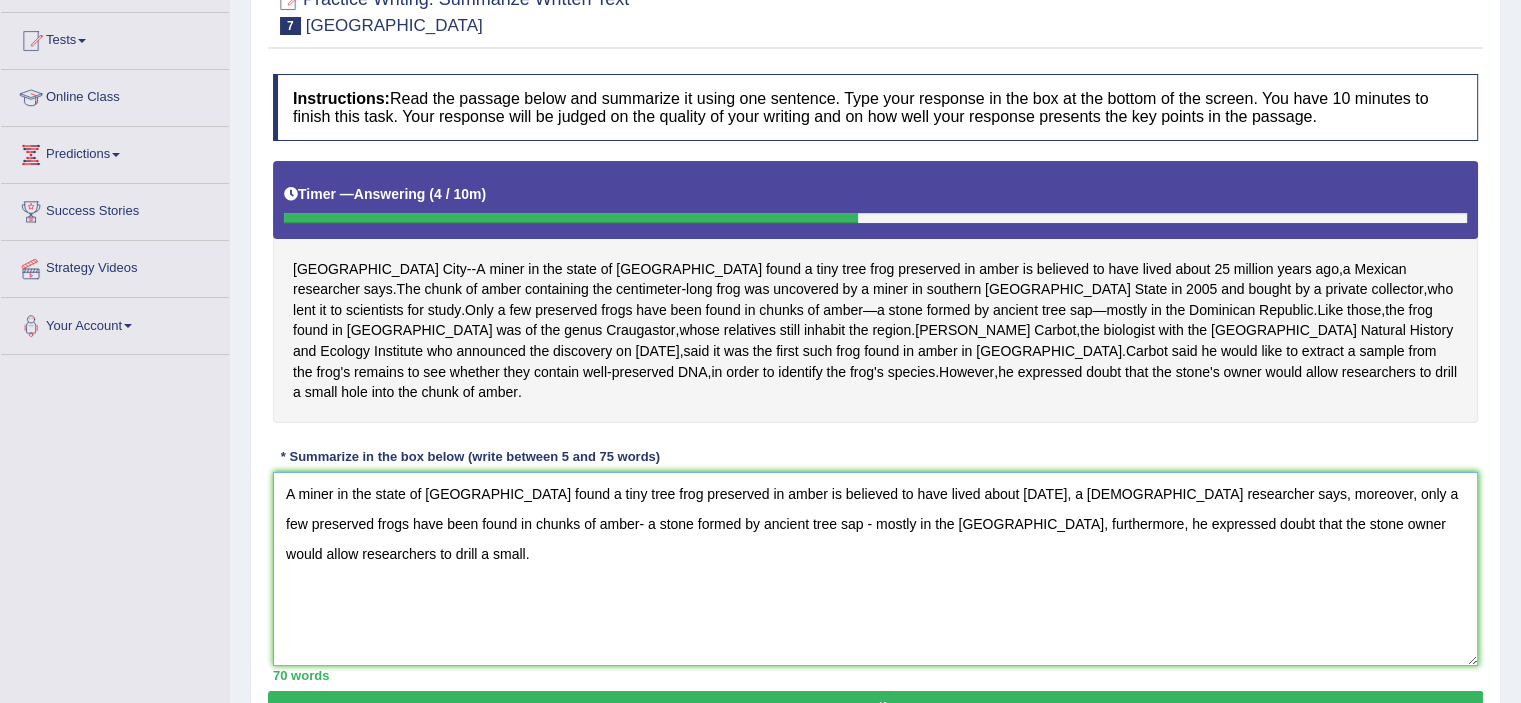 type on "A miner in the state of Chiapas found a tiny tree frog preserved in amber is believed to have lived about twenty five million years ago, a Mexican researcher says, moreover, only a few preserved frogs have been found in chunks of amber- a stone formed by ancient tree sap - mostly in the Dominican Republic, furthermore, he expressed doubt that the stone owner would allow researchers to drill a small." 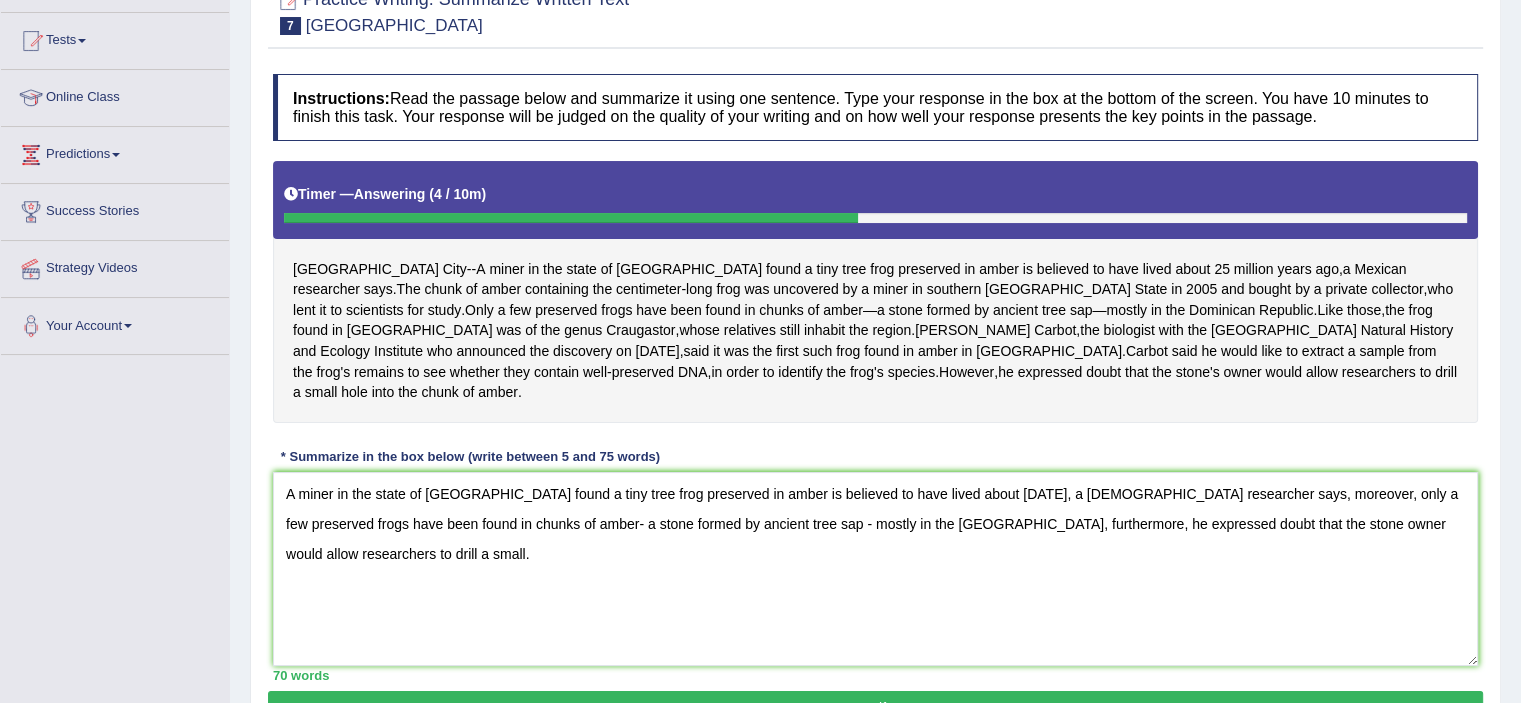 click on "Verify" at bounding box center (875, 708) 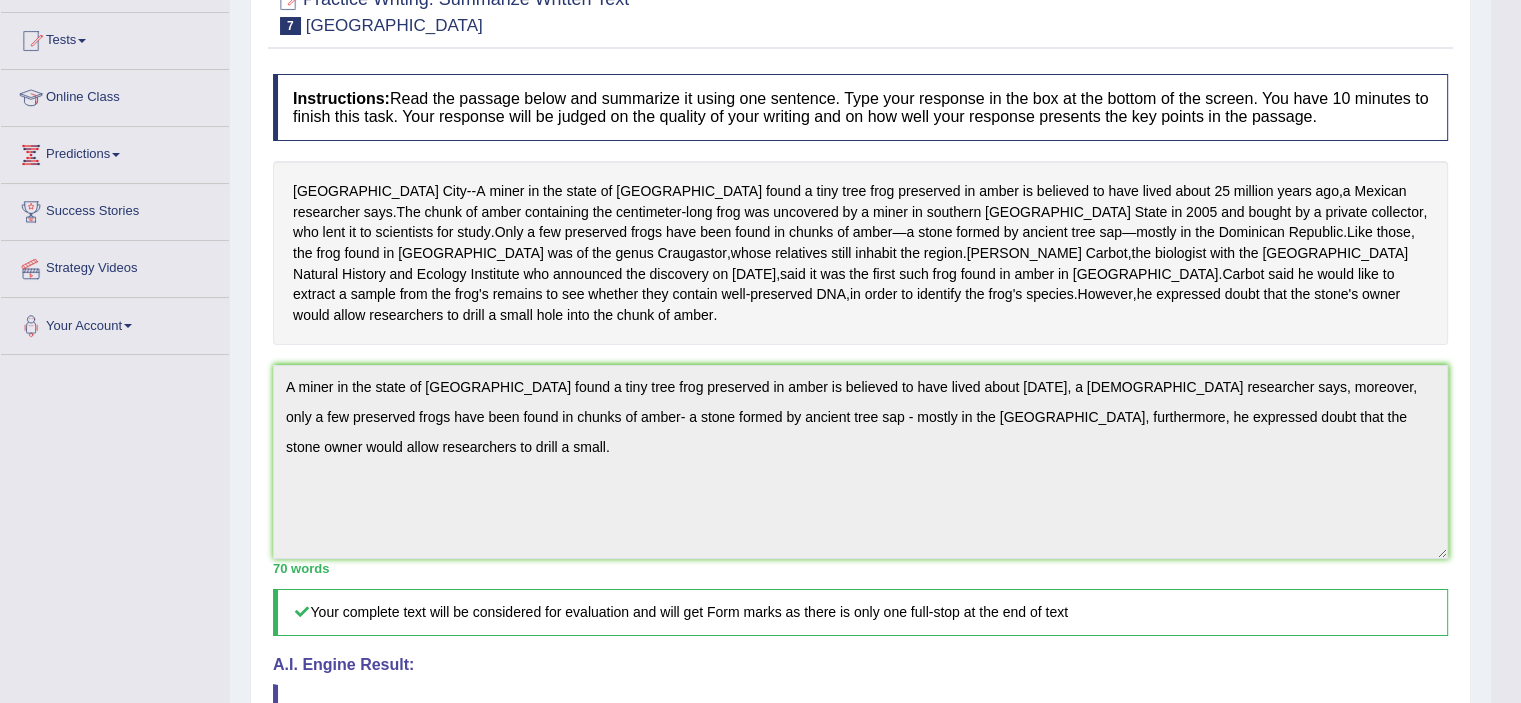 scroll, scrollTop: 634, scrollLeft: 0, axis: vertical 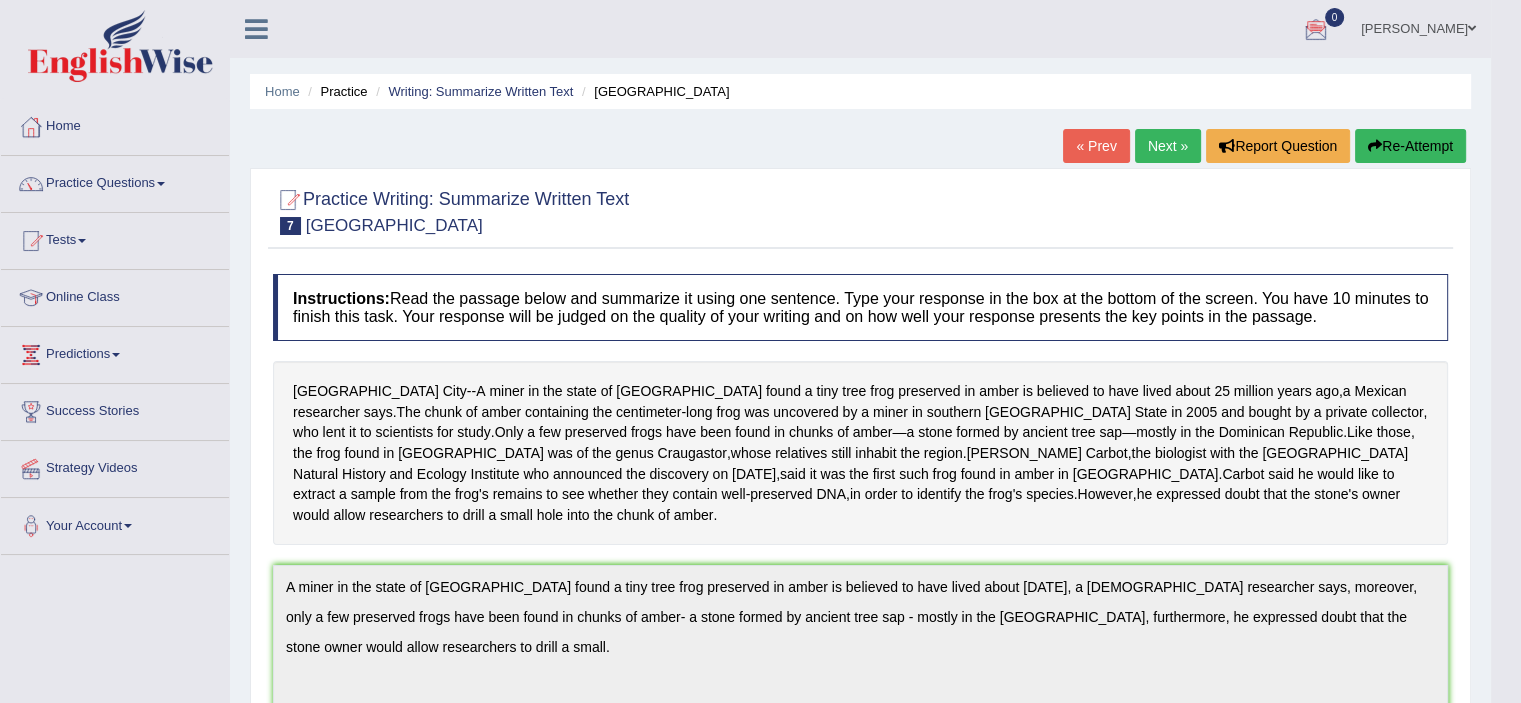 click on "Next »" at bounding box center [1168, 146] 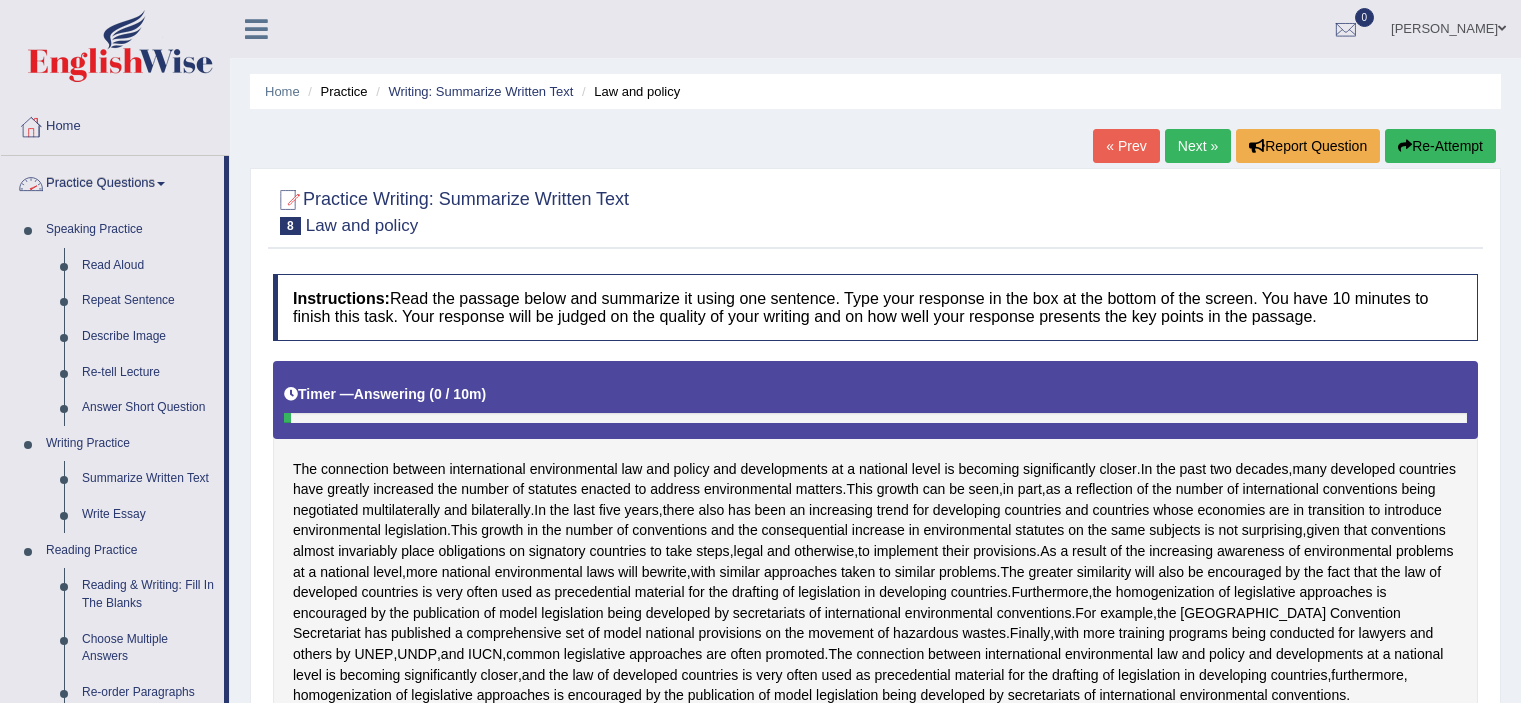 scroll, scrollTop: 0, scrollLeft: 0, axis: both 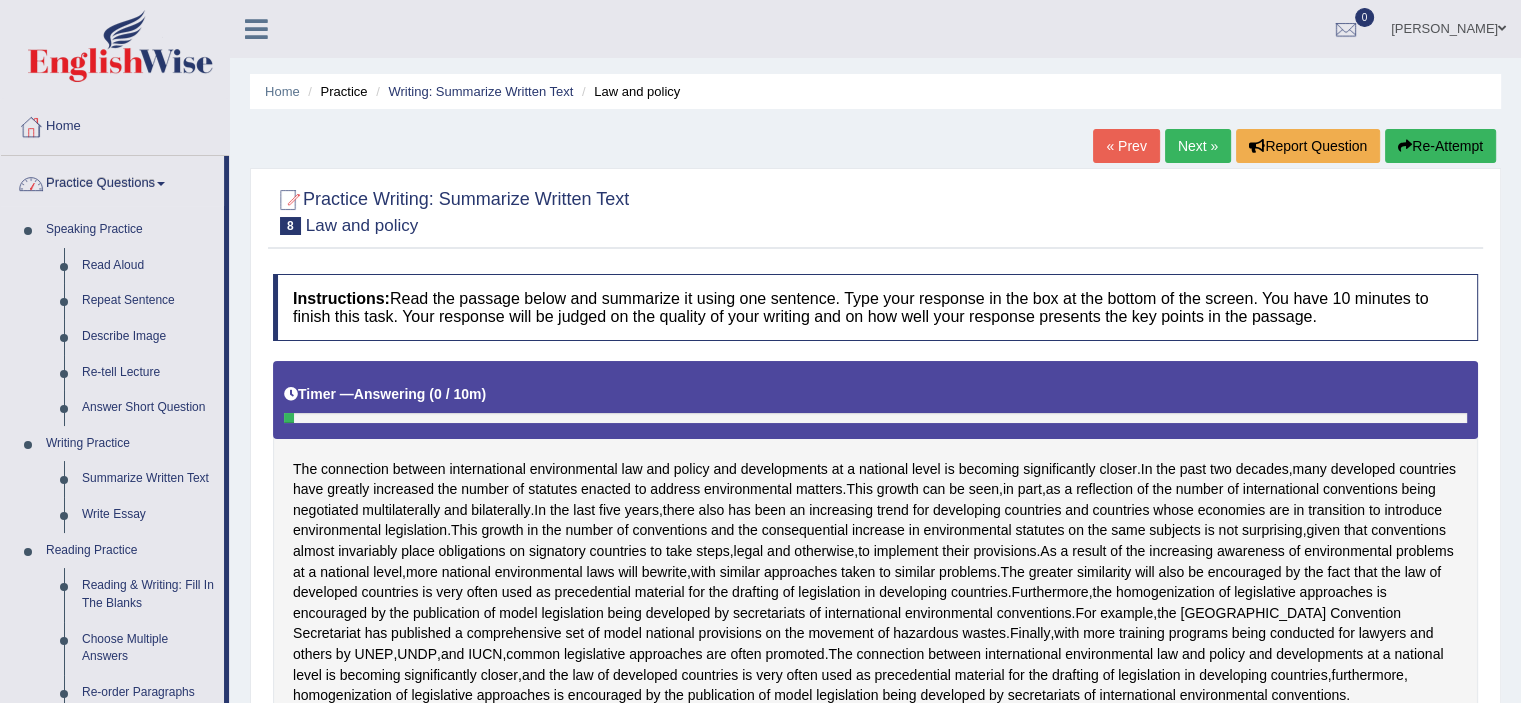 click on "Practice Questions" at bounding box center [112, 181] 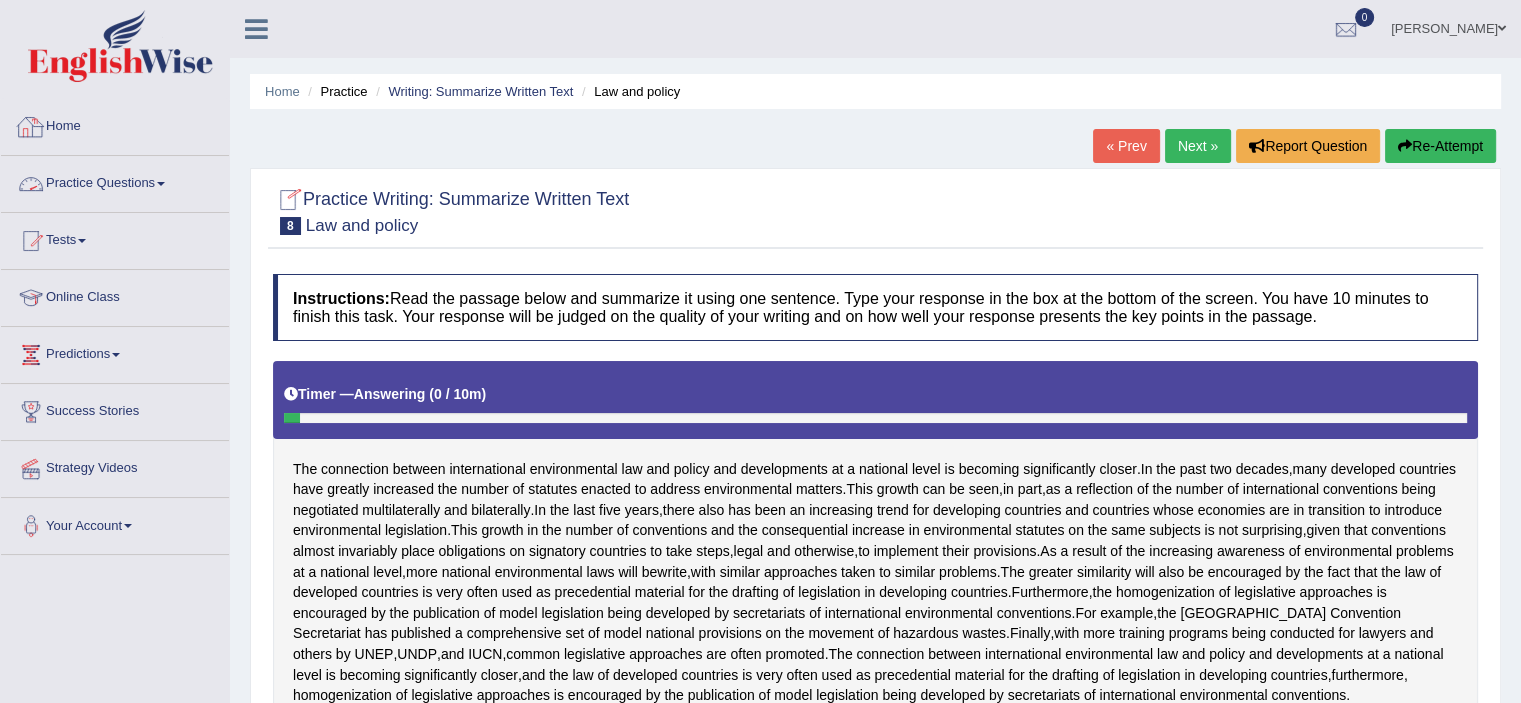 click on "Home" at bounding box center (115, 124) 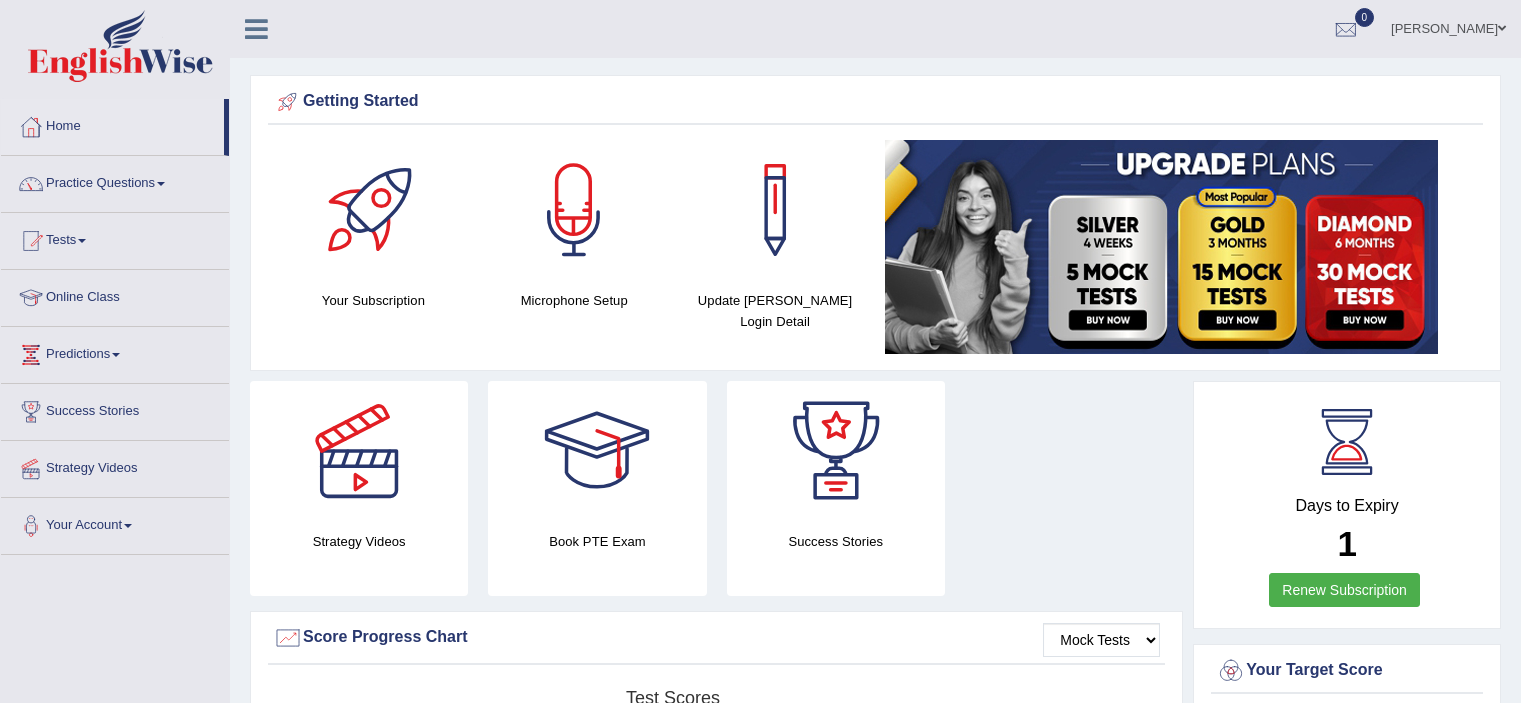 scroll, scrollTop: 1230, scrollLeft: 0, axis: vertical 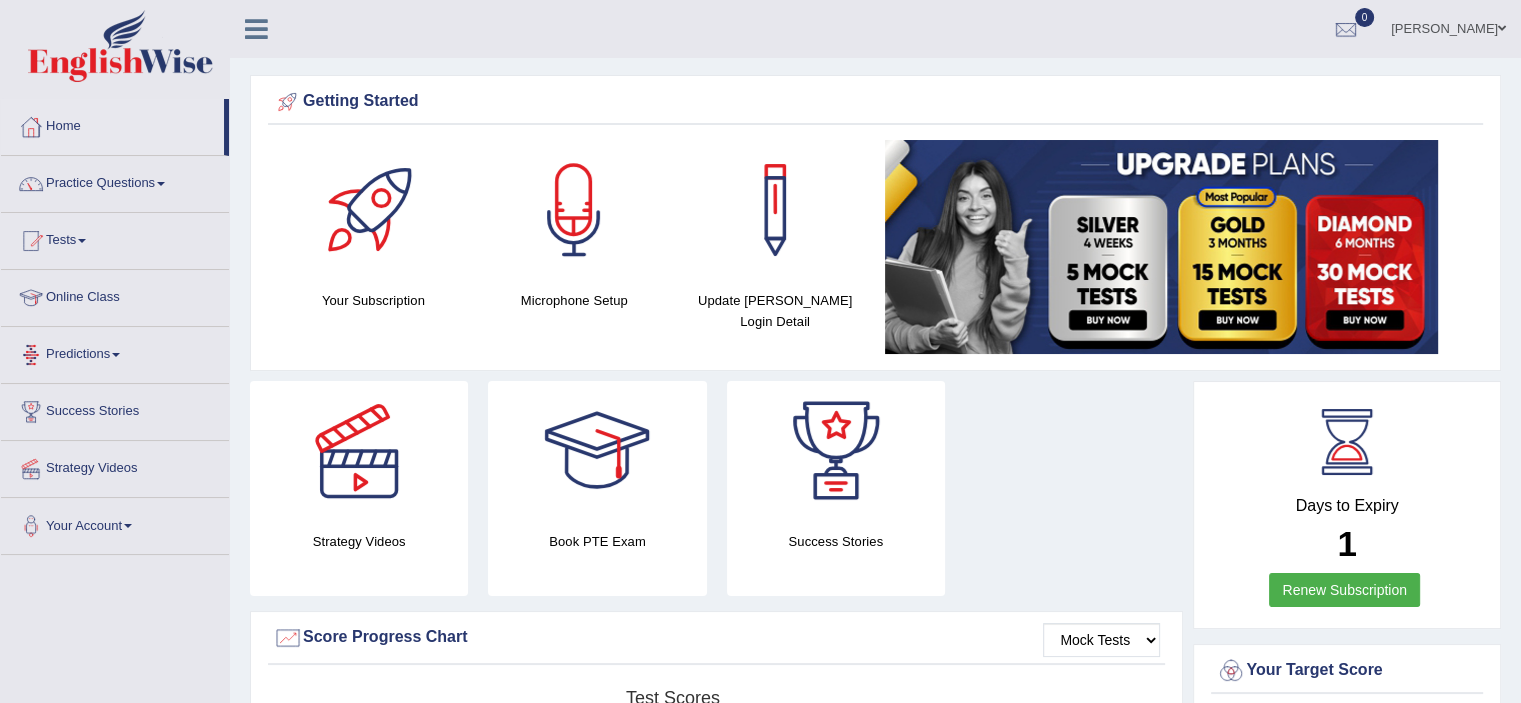 click on "Predictions" at bounding box center [115, 352] 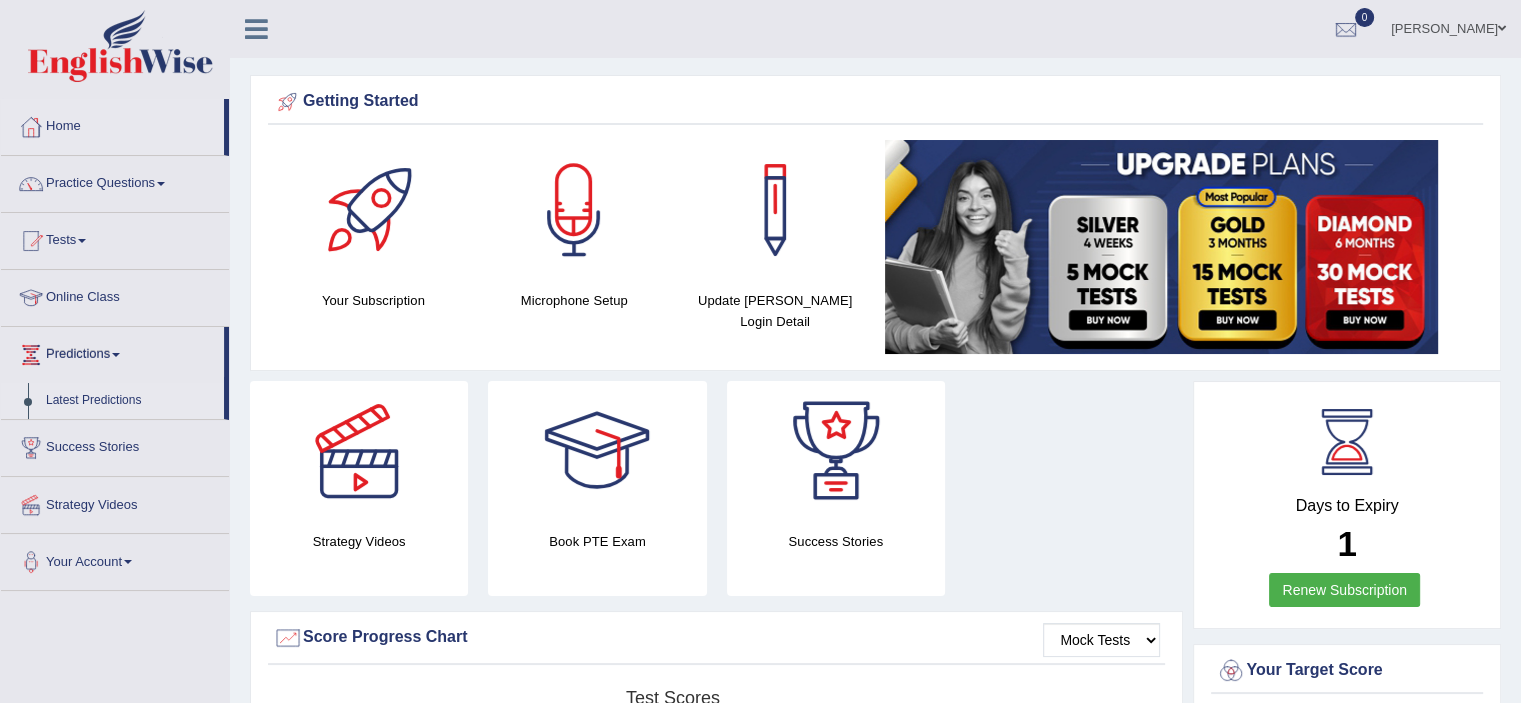 click on "Latest Predictions" at bounding box center (130, 401) 